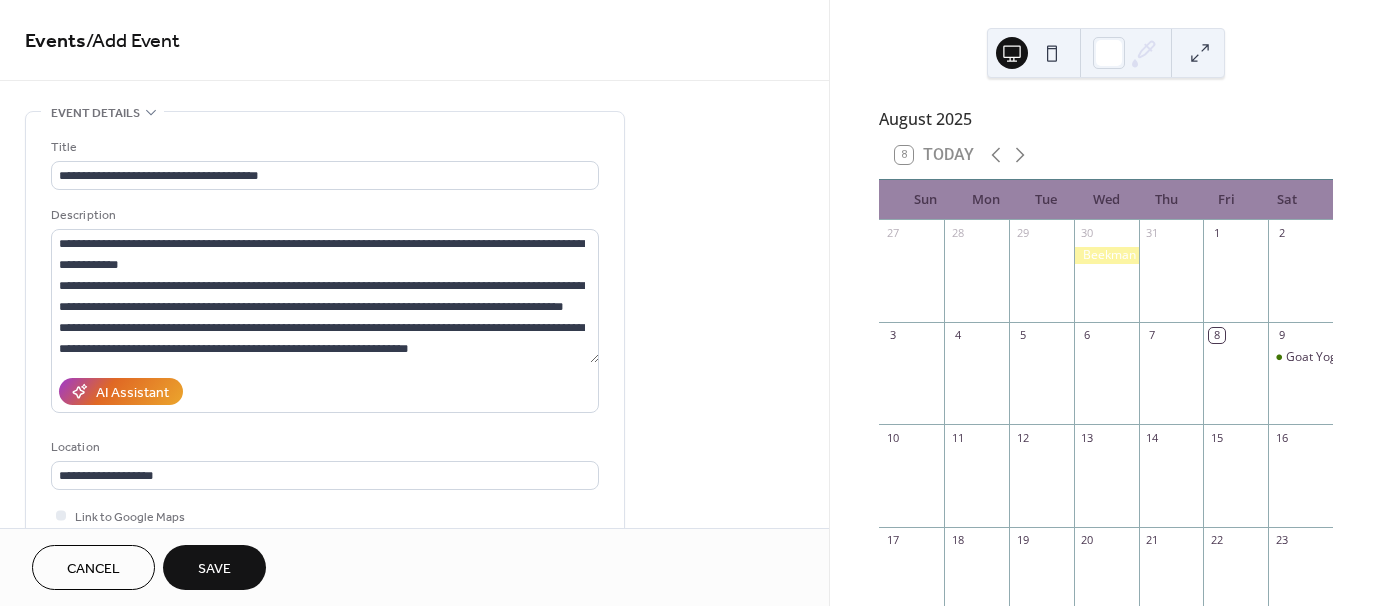 scroll, scrollTop: 0, scrollLeft: 0, axis: both 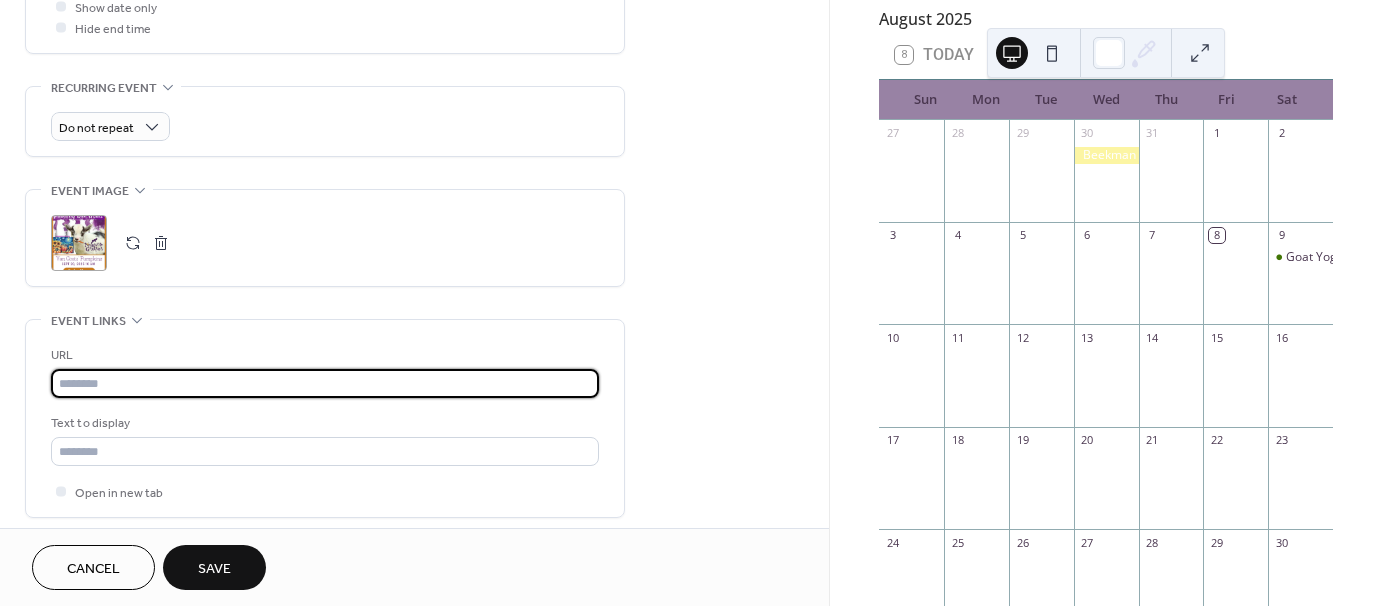 click at bounding box center (325, 383) 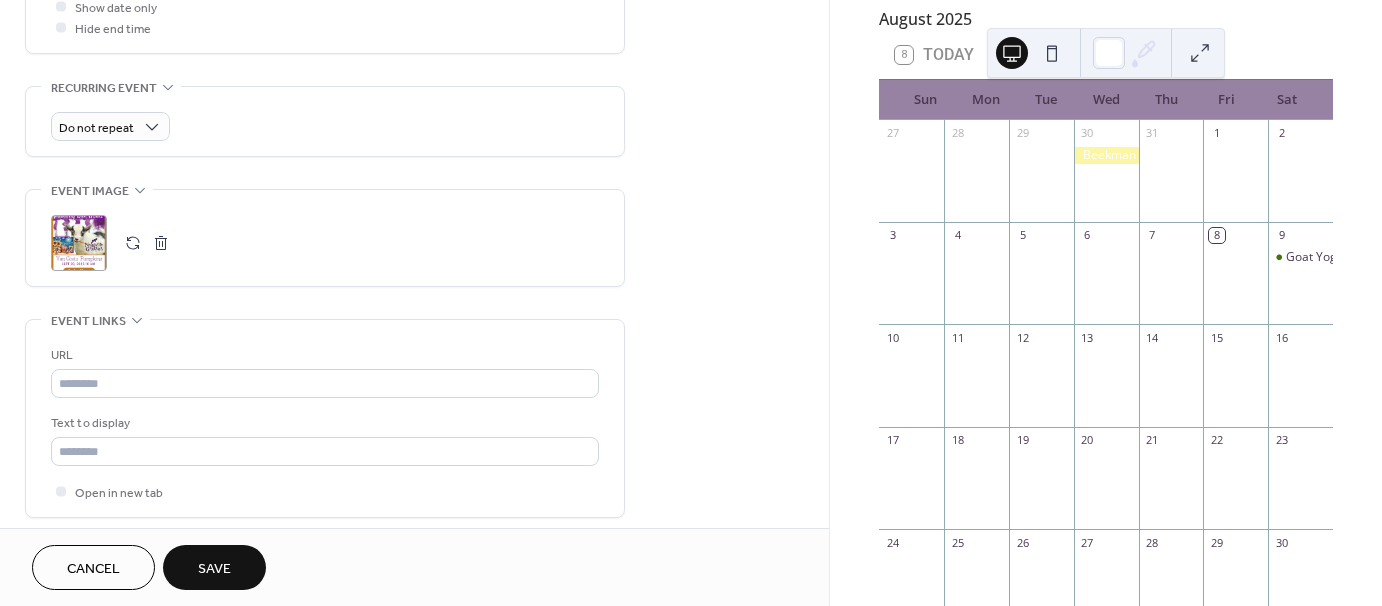 click on "Save" at bounding box center (214, 569) 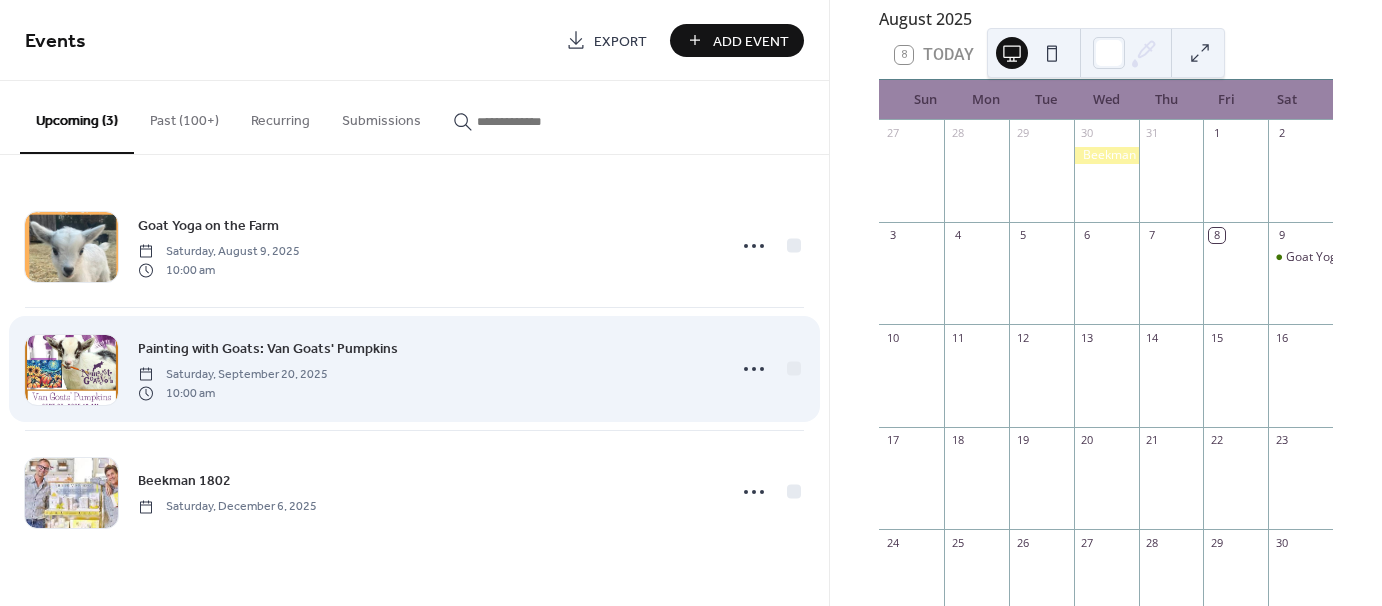 click 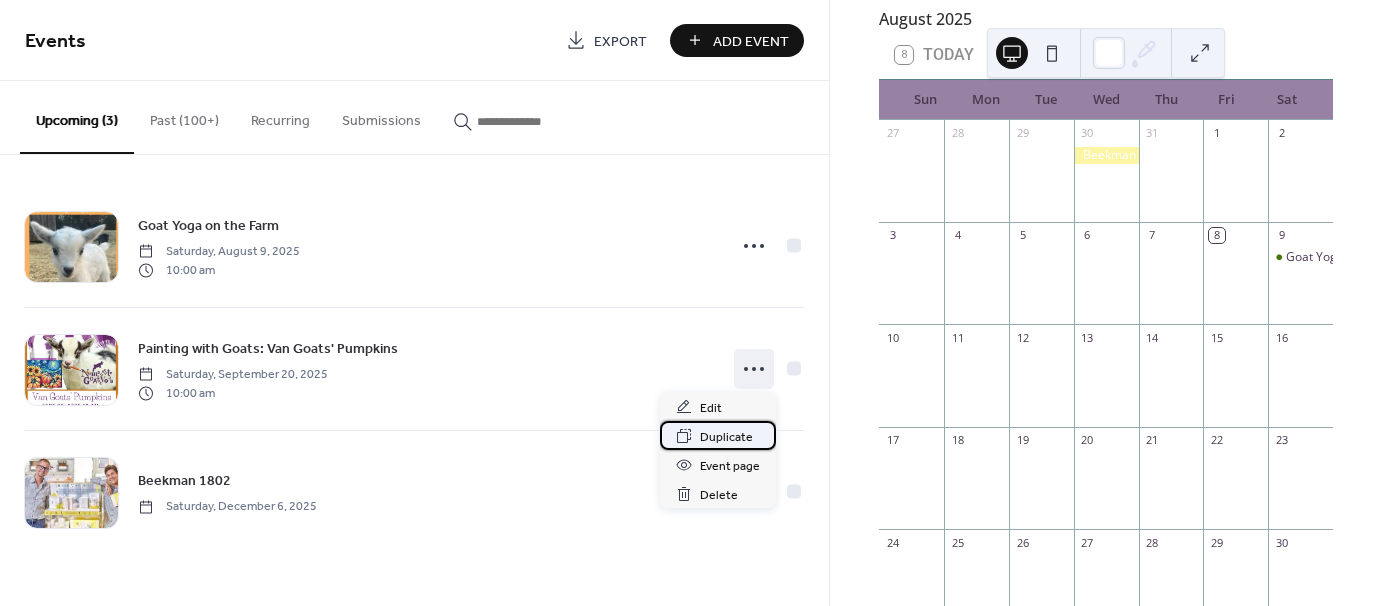 click on "Duplicate" at bounding box center [726, 437] 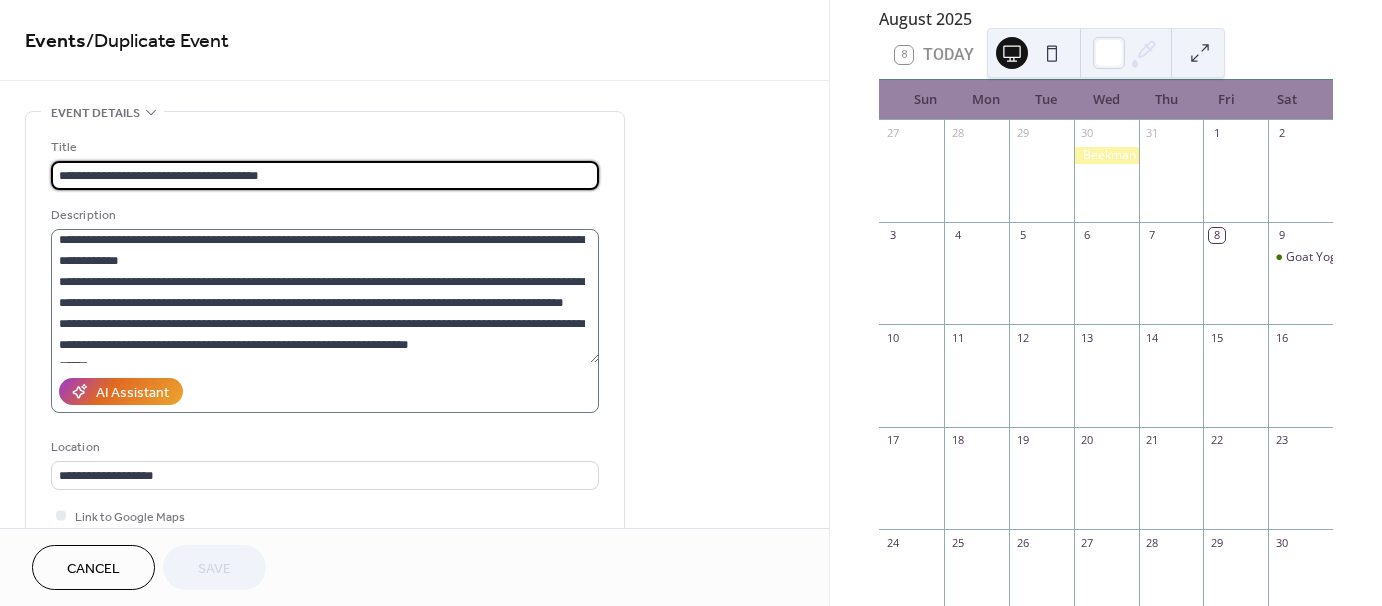 scroll, scrollTop: 0, scrollLeft: 0, axis: both 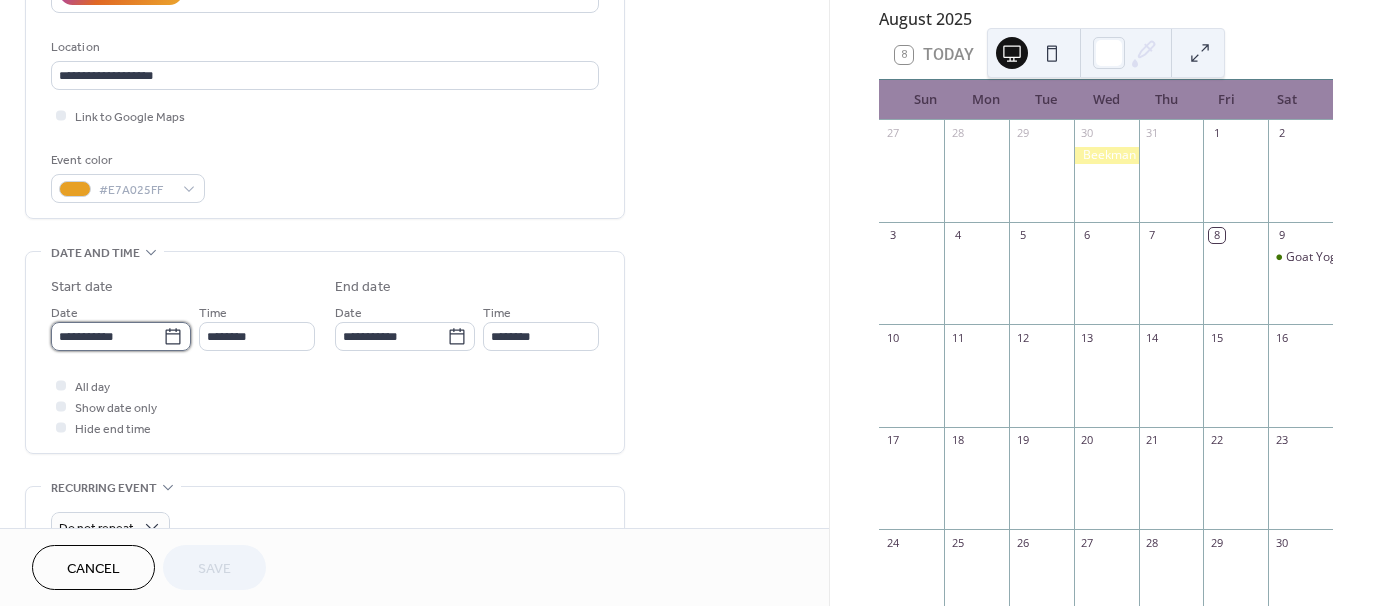 click on "**********" at bounding box center [107, 336] 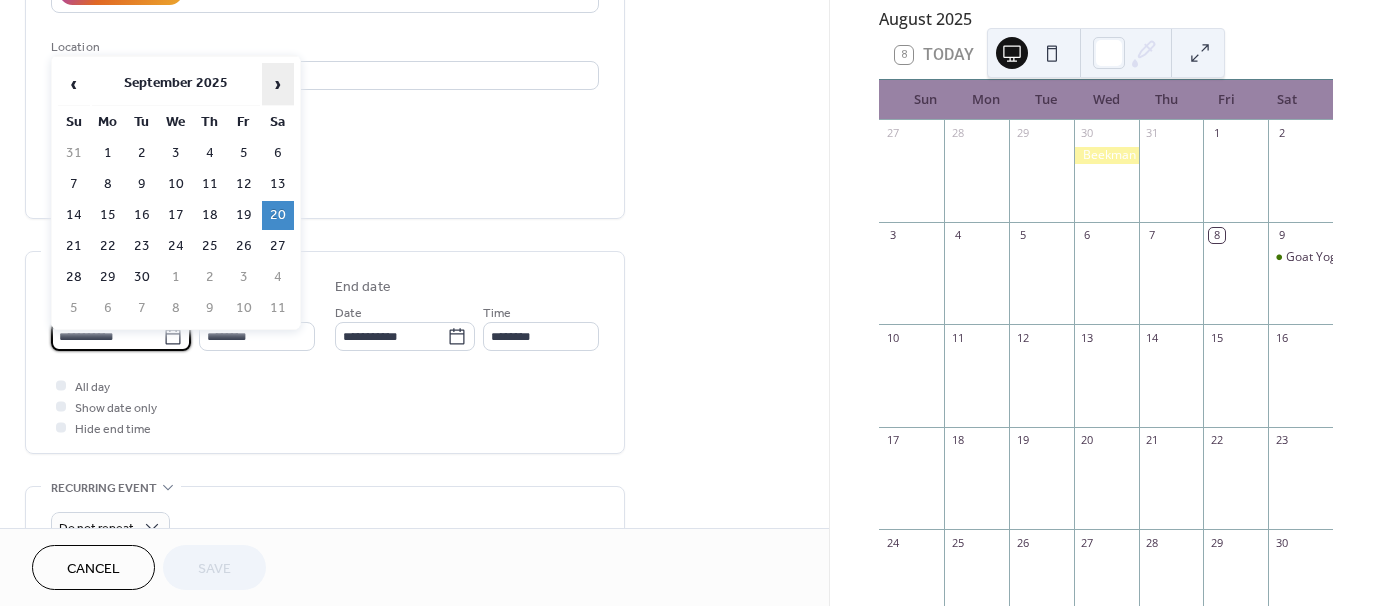 click on "›" at bounding box center (278, 84) 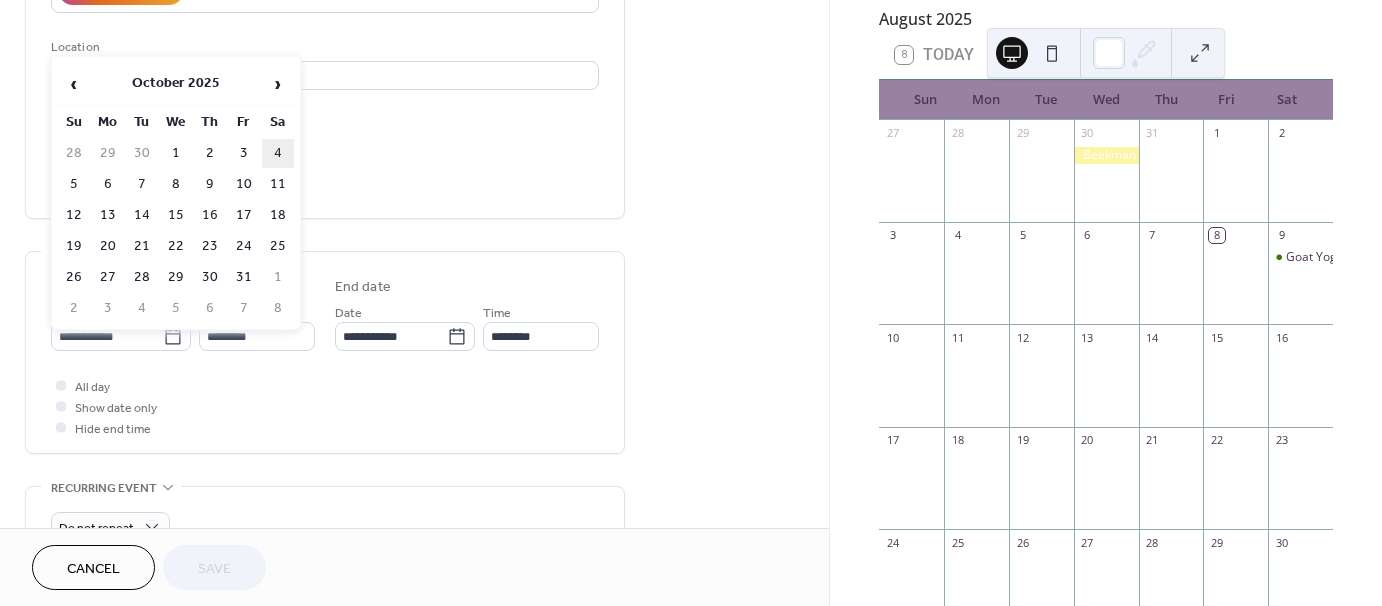 click on "4" at bounding box center (278, 153) 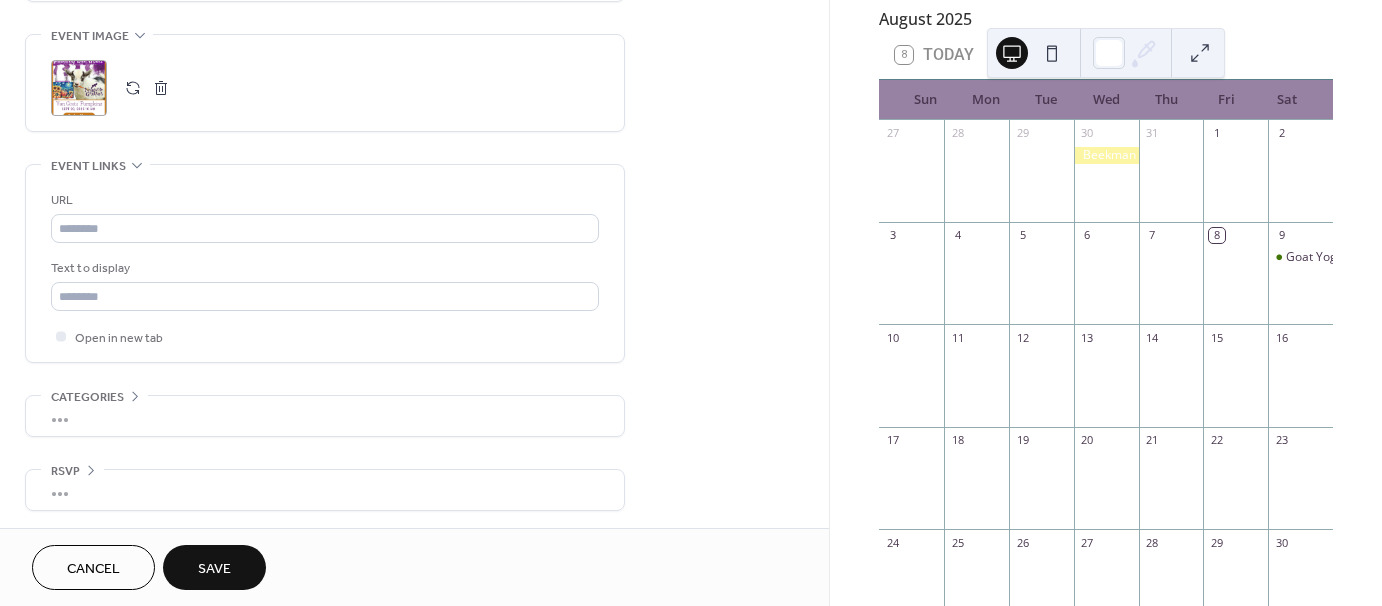 scroll, scrollTop: 855, scrollLeft: 0, axis: vertical 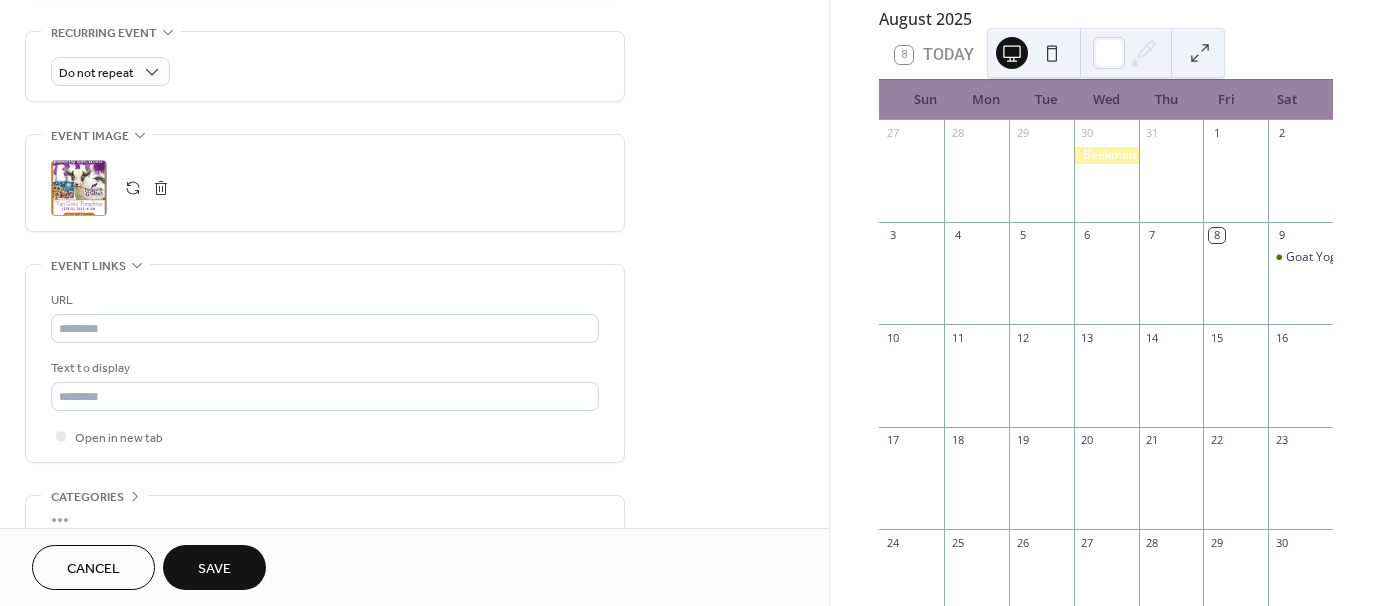 click at bounding box center (161, 188) 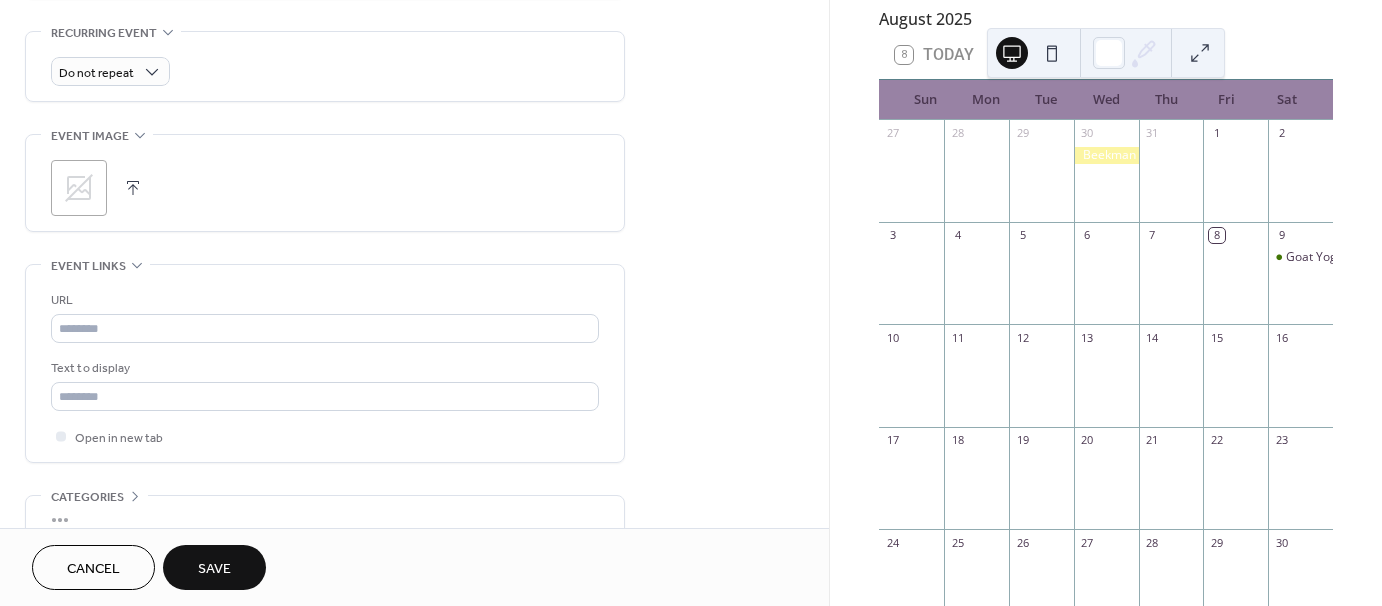 click at bounding box center [133, 188] 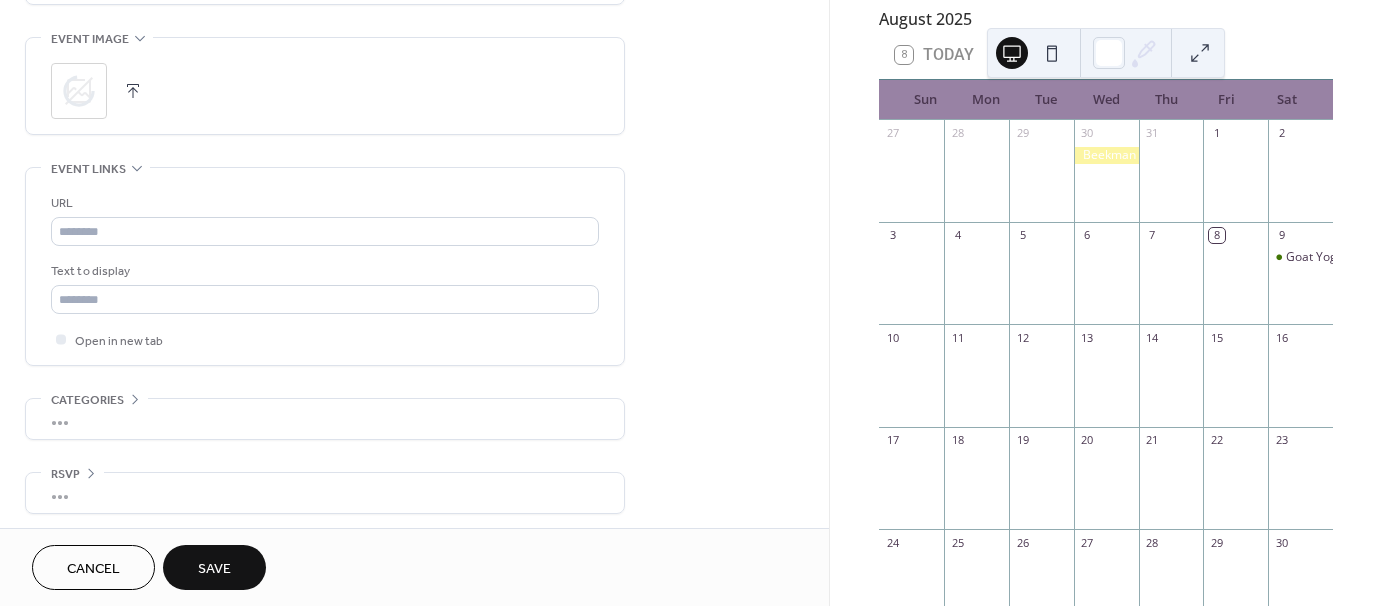 scroll, scrollTop: 955, scrollLeft: 0, axis: vertical 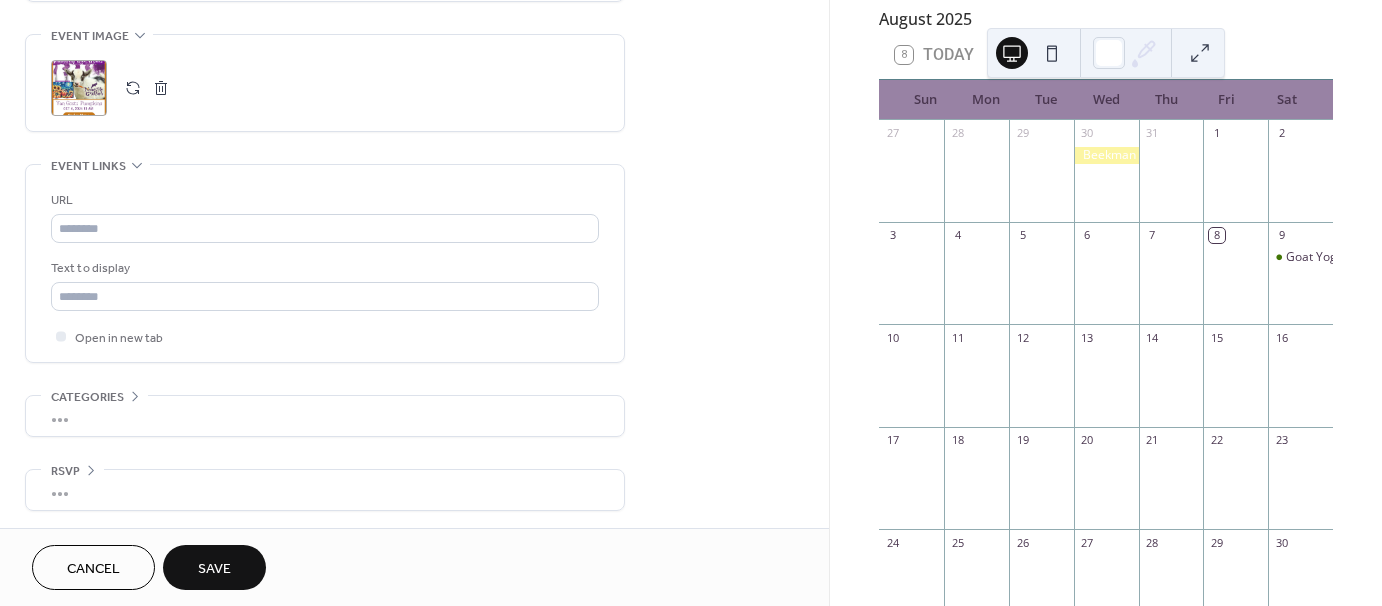 click on "Save" at bounding box center (214, 567) 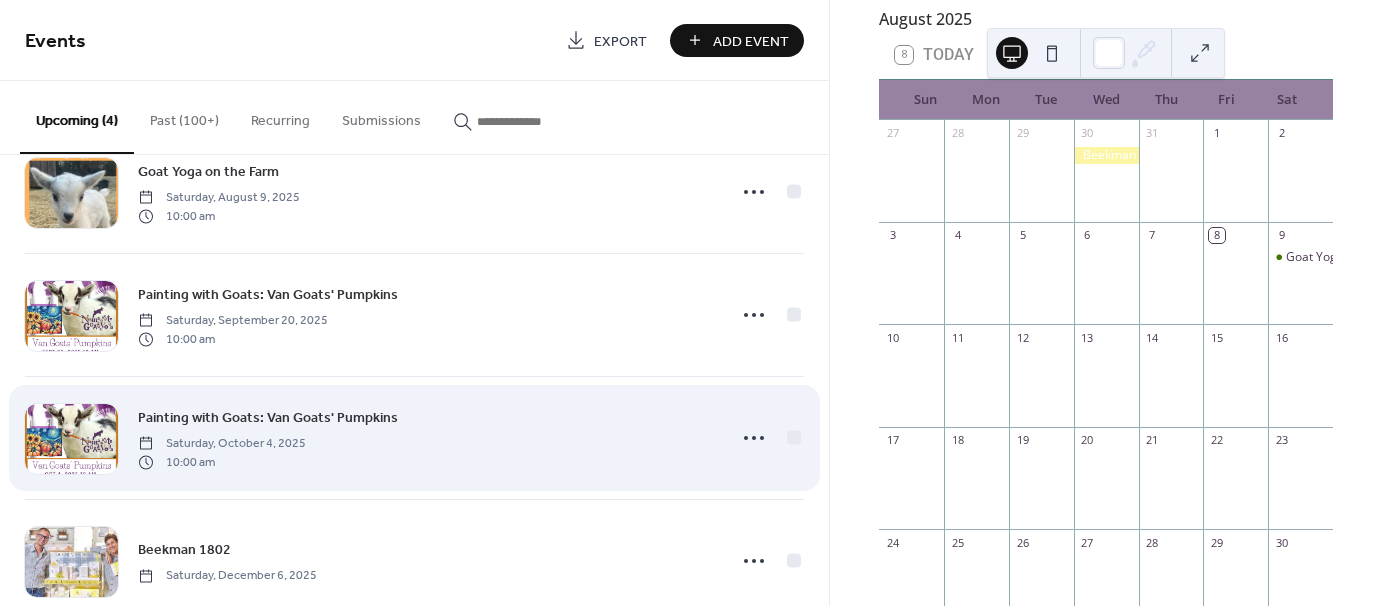 scroll, scrollTop: 98, scrollLeft: 0, axis: vertical 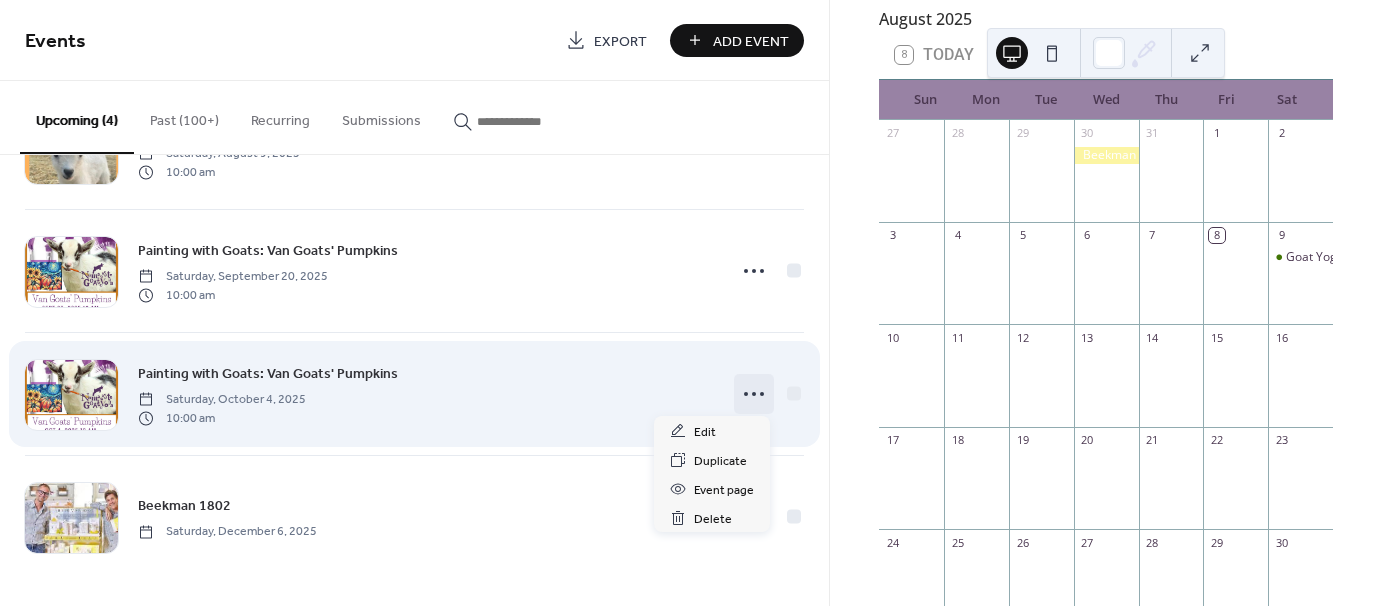 click 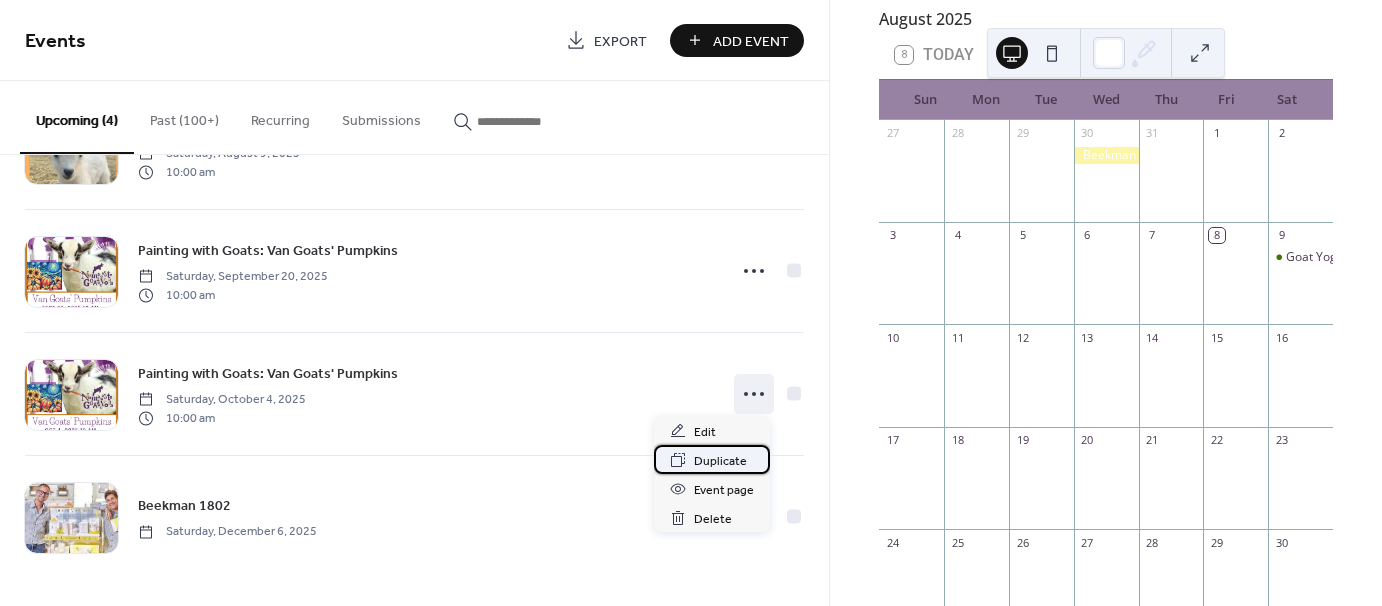 click on "Duplicate" at bounding box center [720, 461] 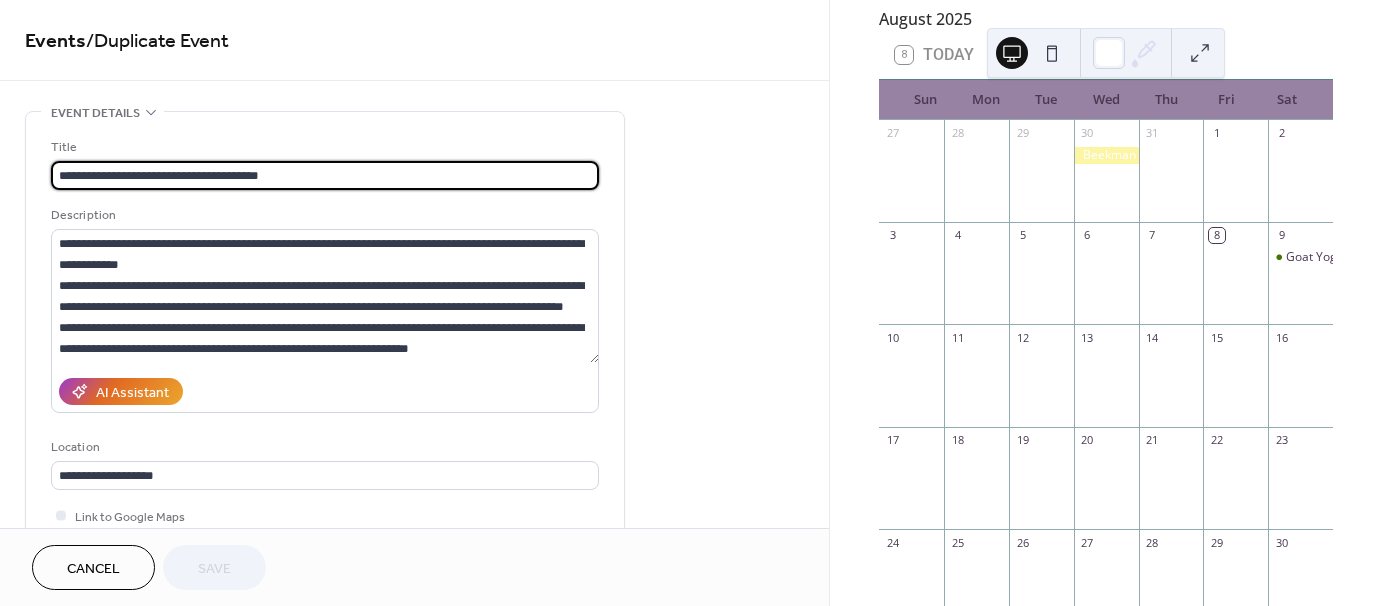 scroll, scrollTop: 1, scrollLeft: 0, axis: vertical 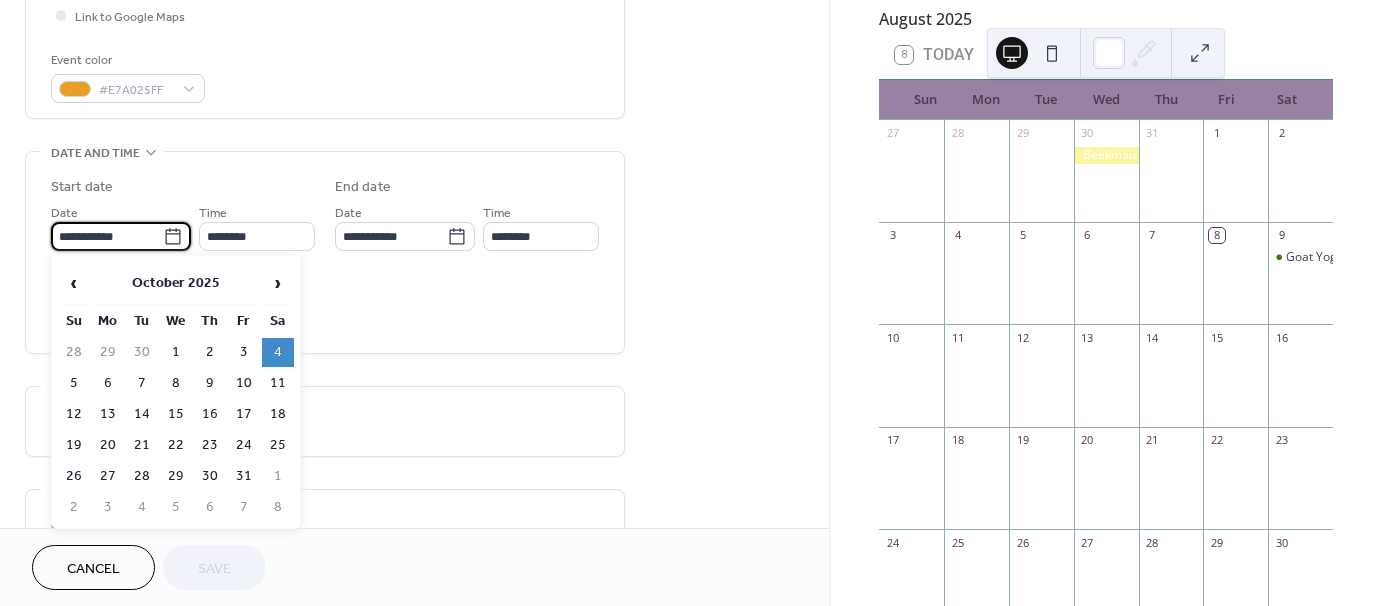 click on "**********" at bounding box center [107, 236] 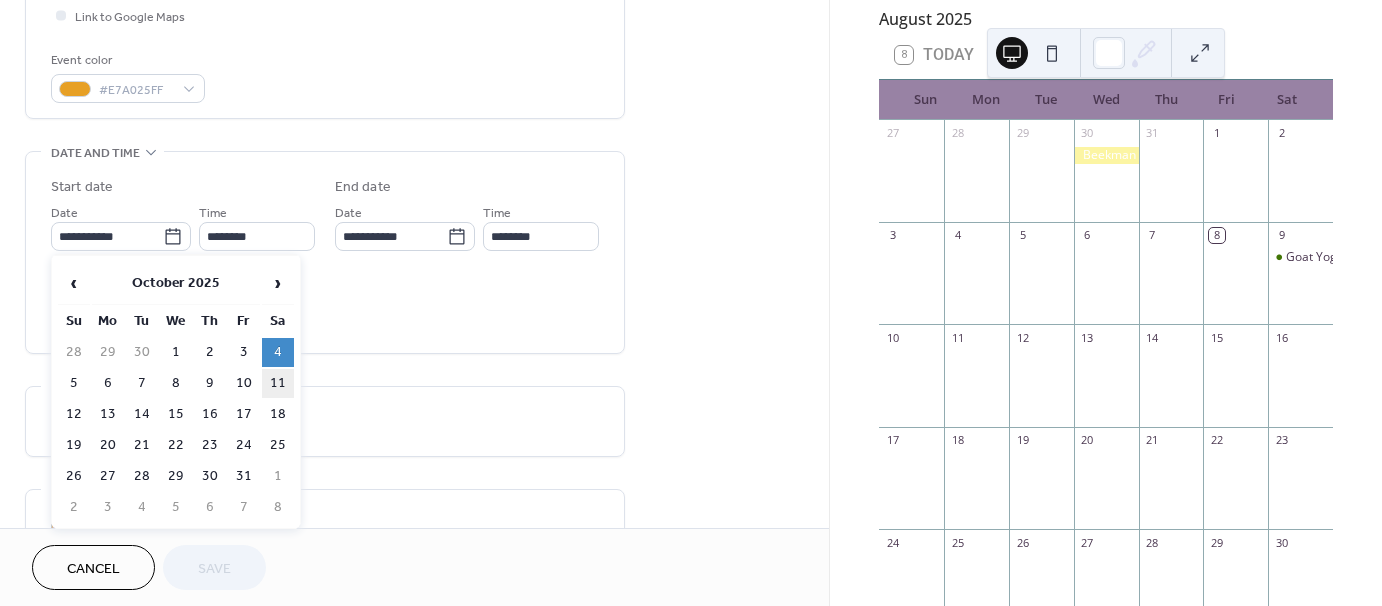 click on "11" at bounding box center [278, 383] 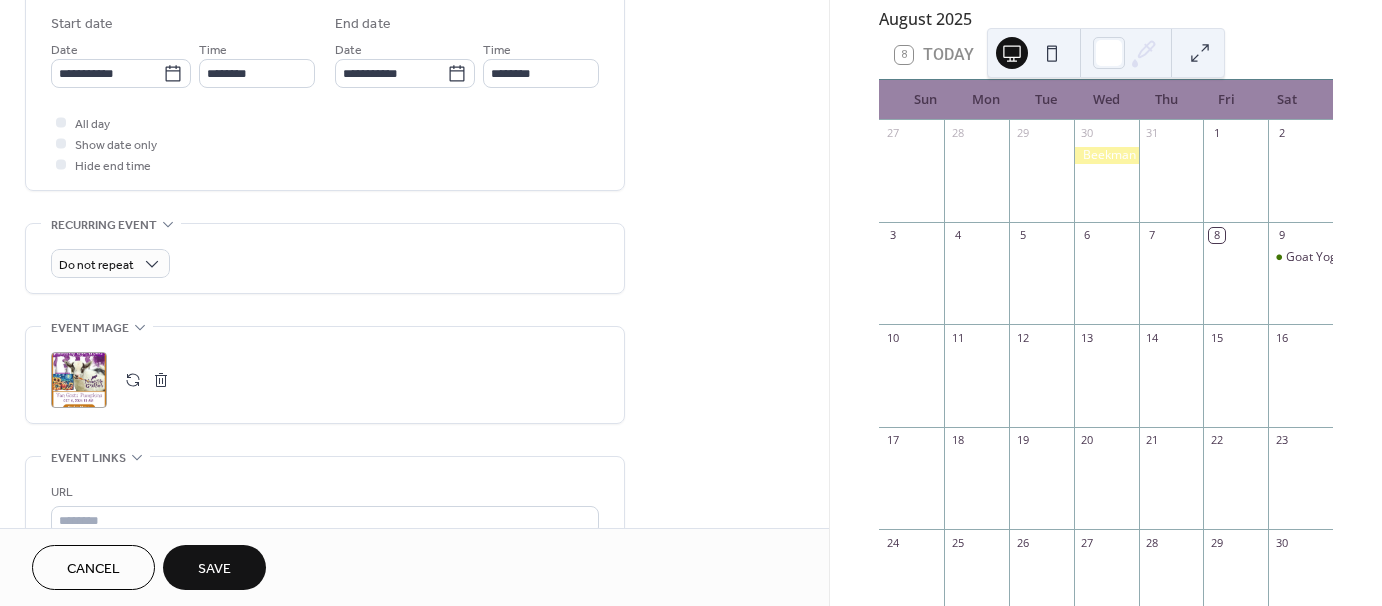 scroll, scrollTop: 700, scrollLeft: 0, axis: vertical 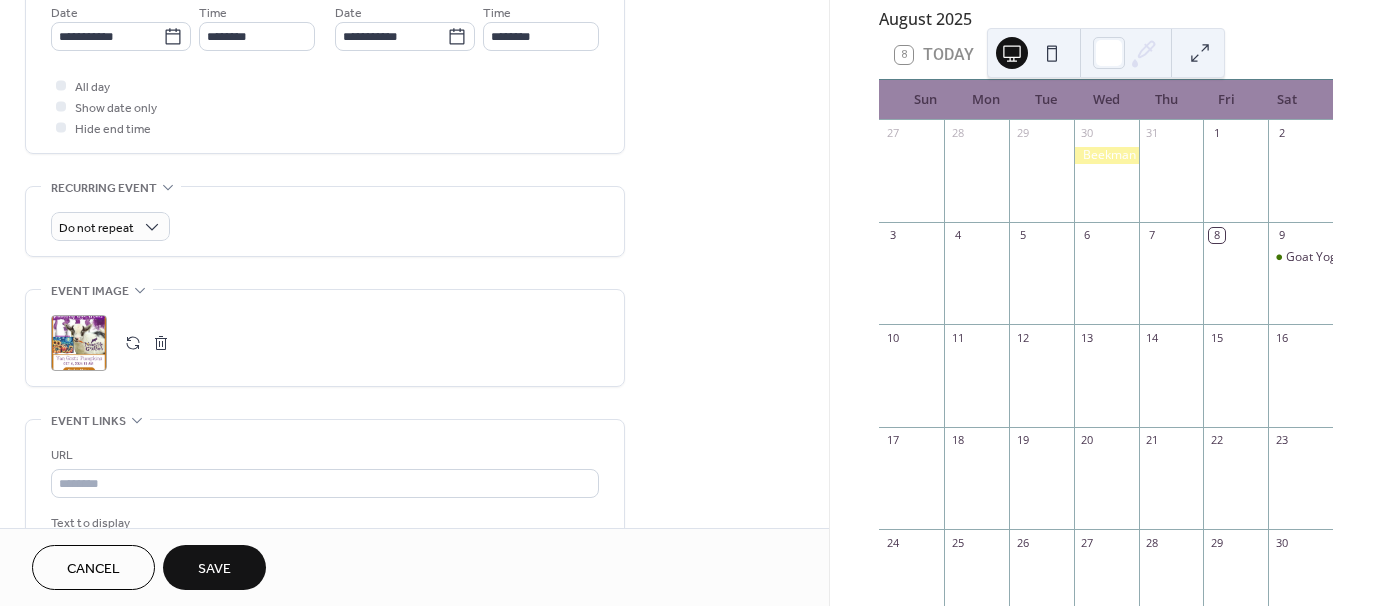click at bounding box center [161, 343] 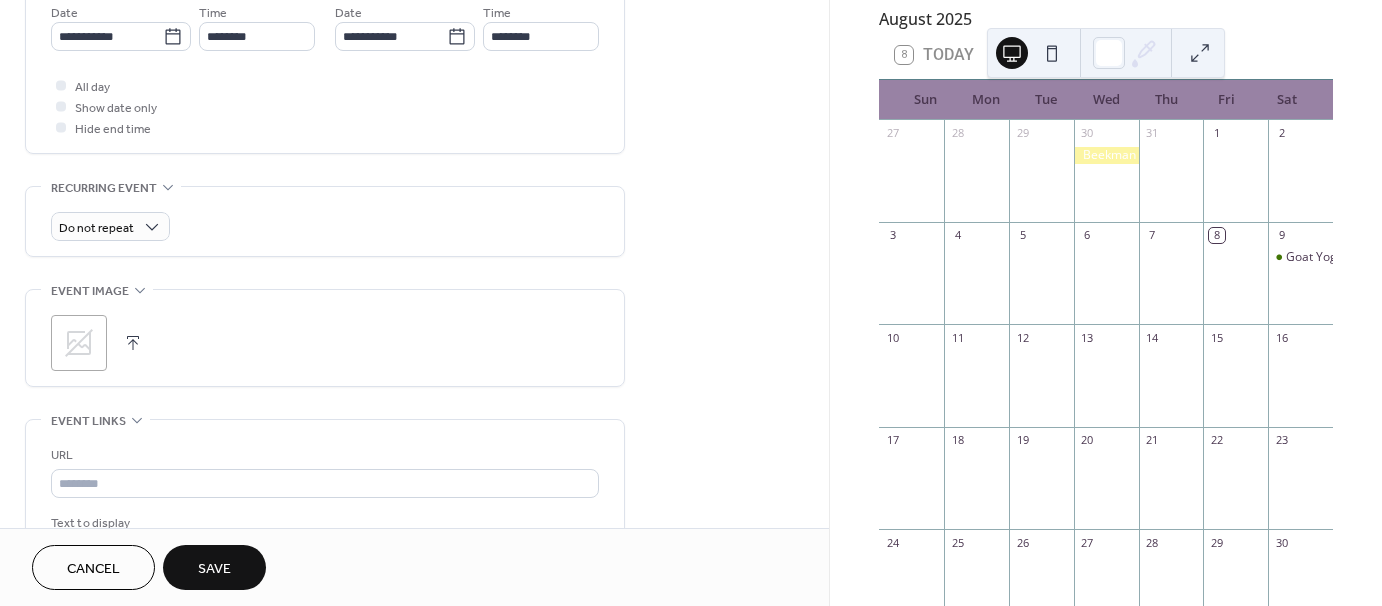 click at bounding box center [133, 343] 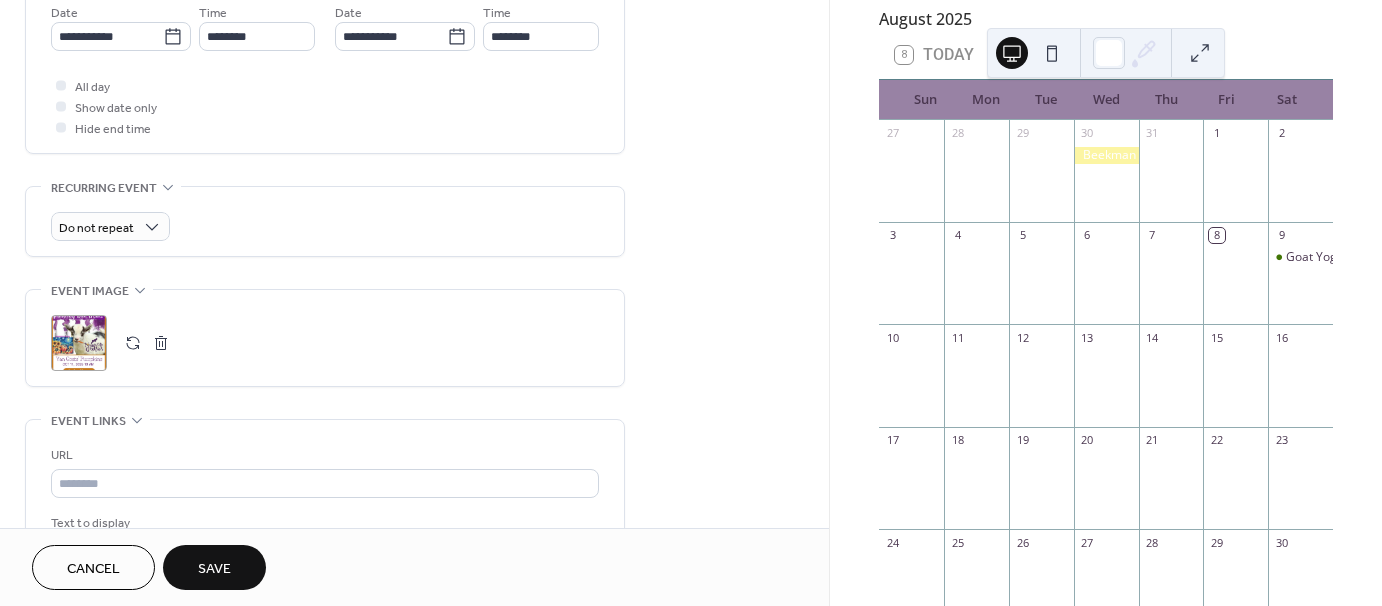 click on "Save" at bounding box center (214, 569) 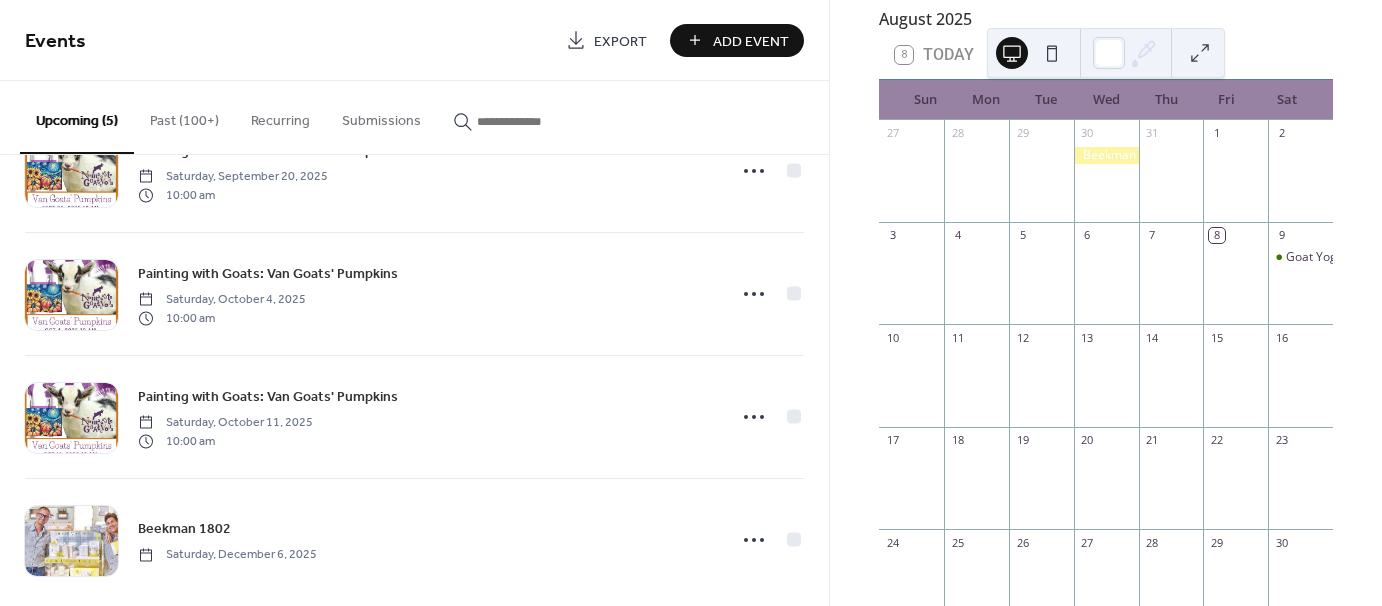 scroll, scrollTop: 220, scrollLeft: 0, axis: vertical 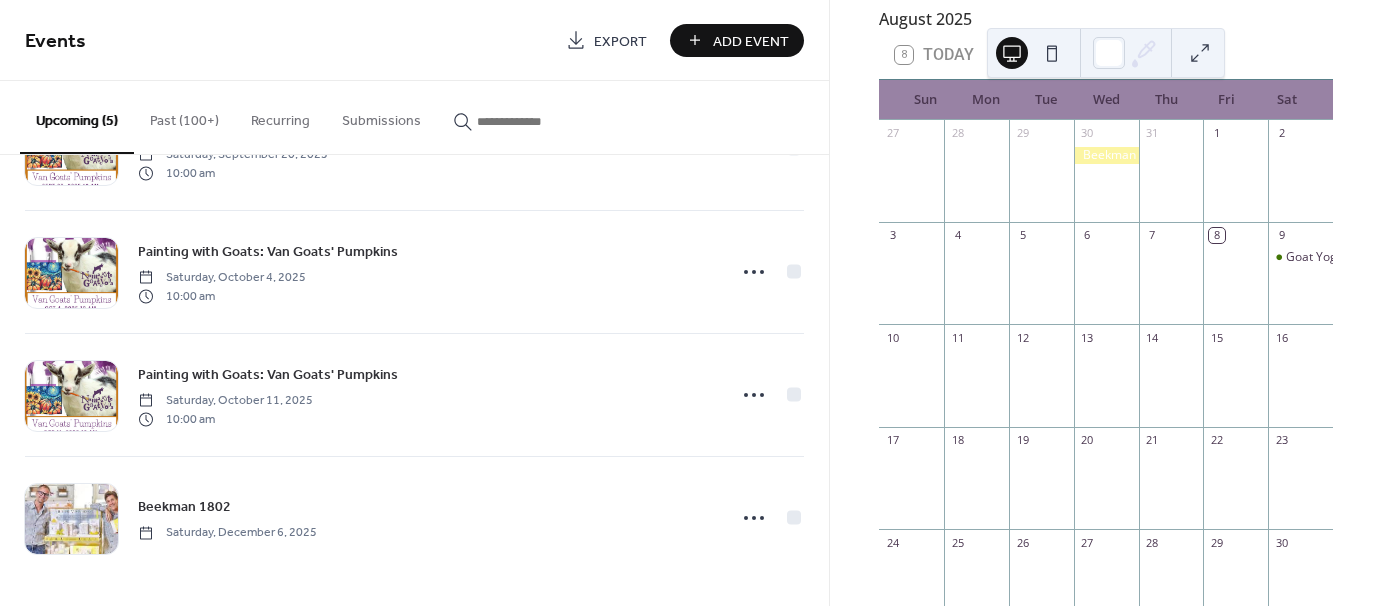 click on "Add Event" at bounding box center [751, 41] 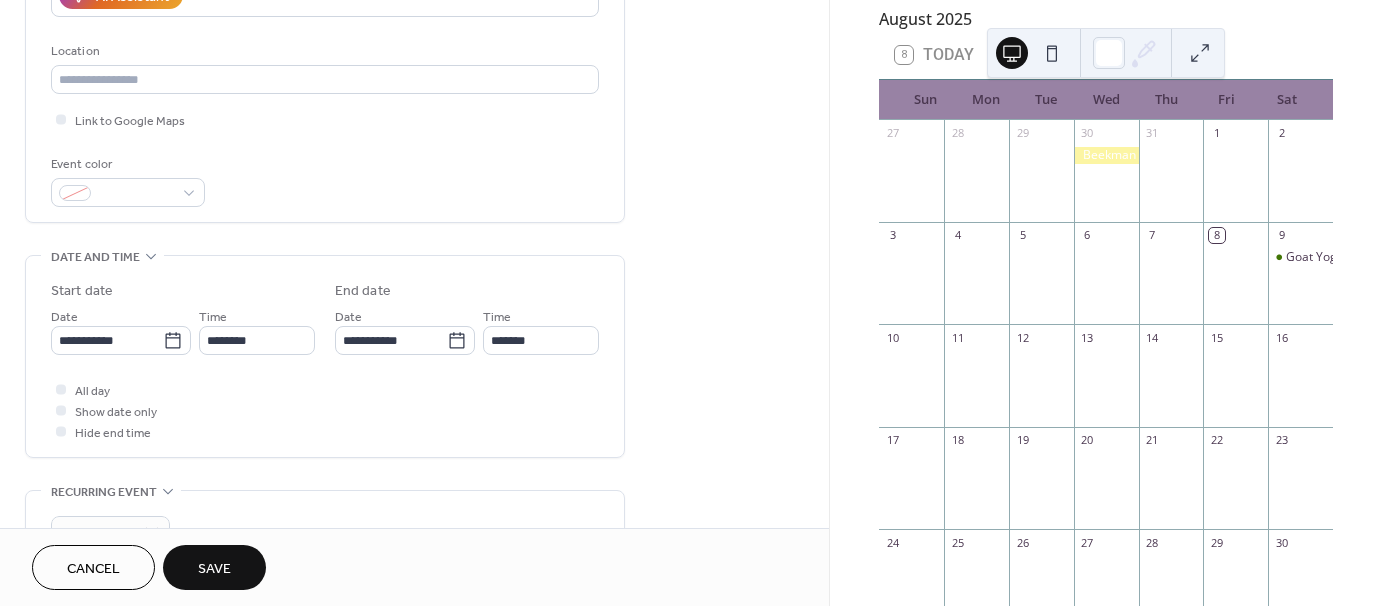 scroll, scrollTop: 400, scrollLeft: 0, axis: vertical 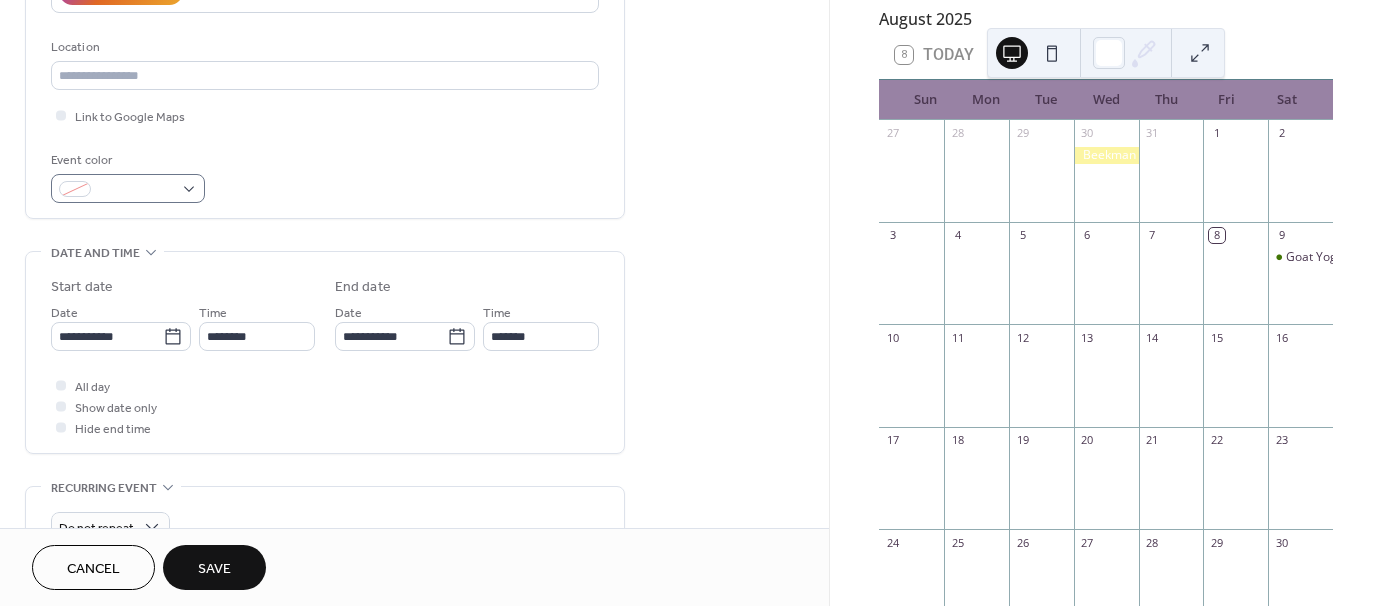 type on "**********" 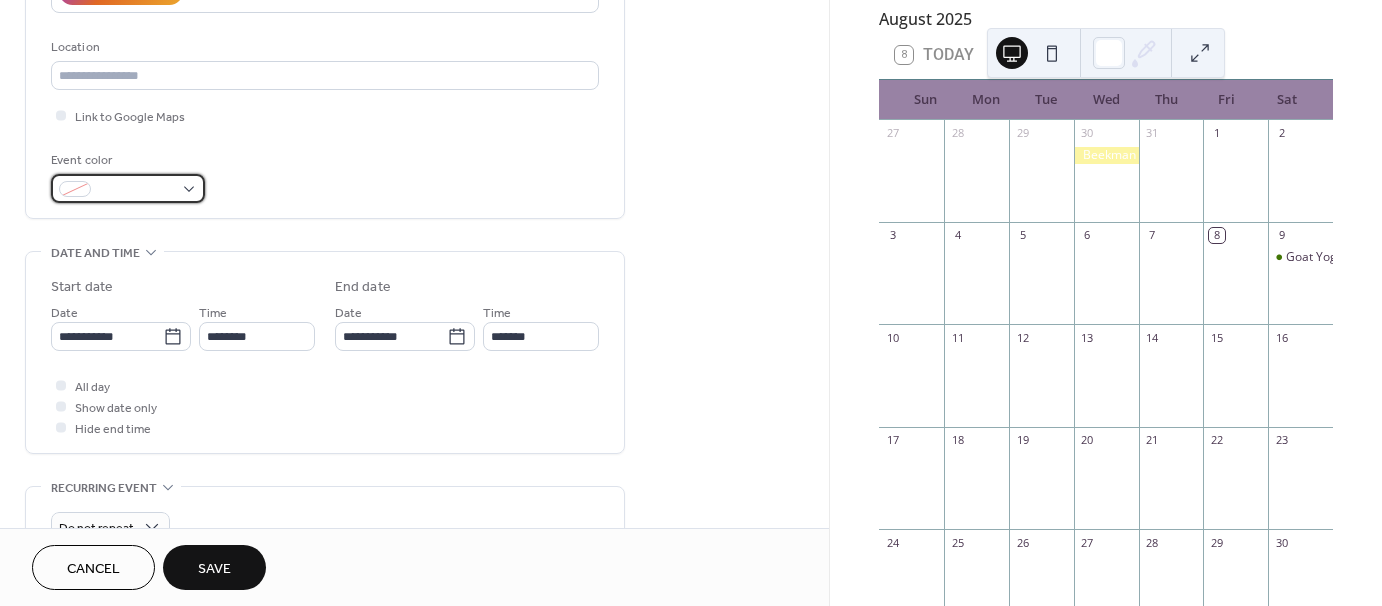 click at bounding box center (128, 188) 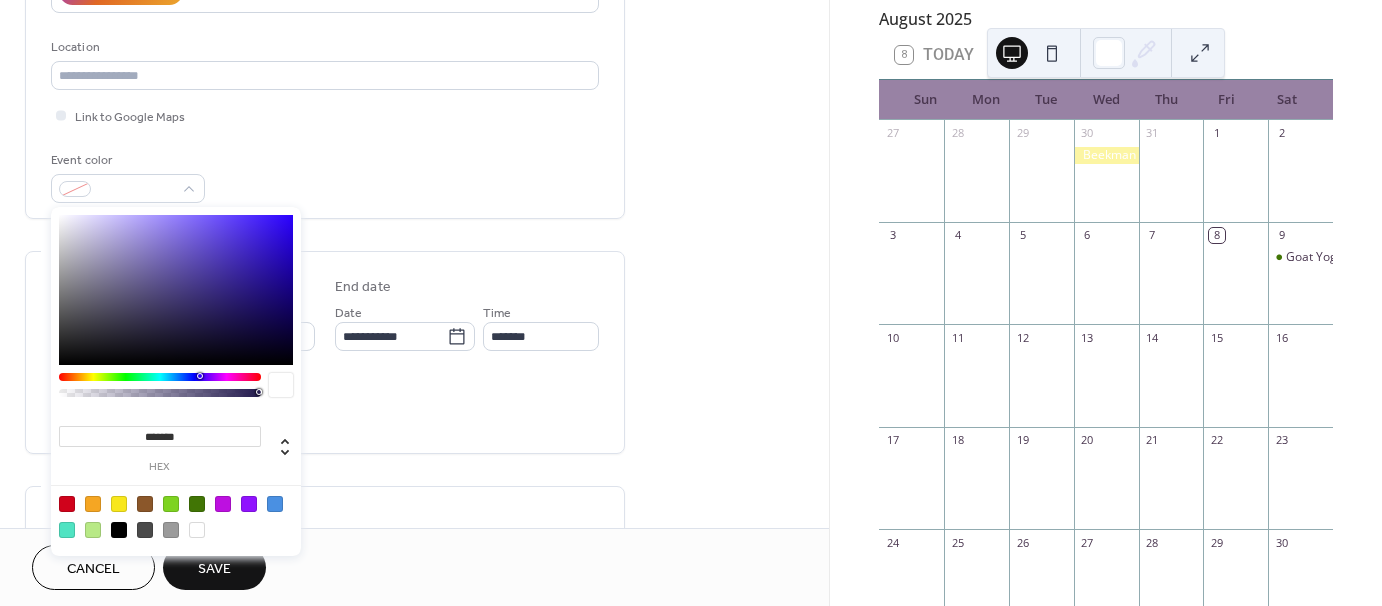 click at bounding box center [160, 377] 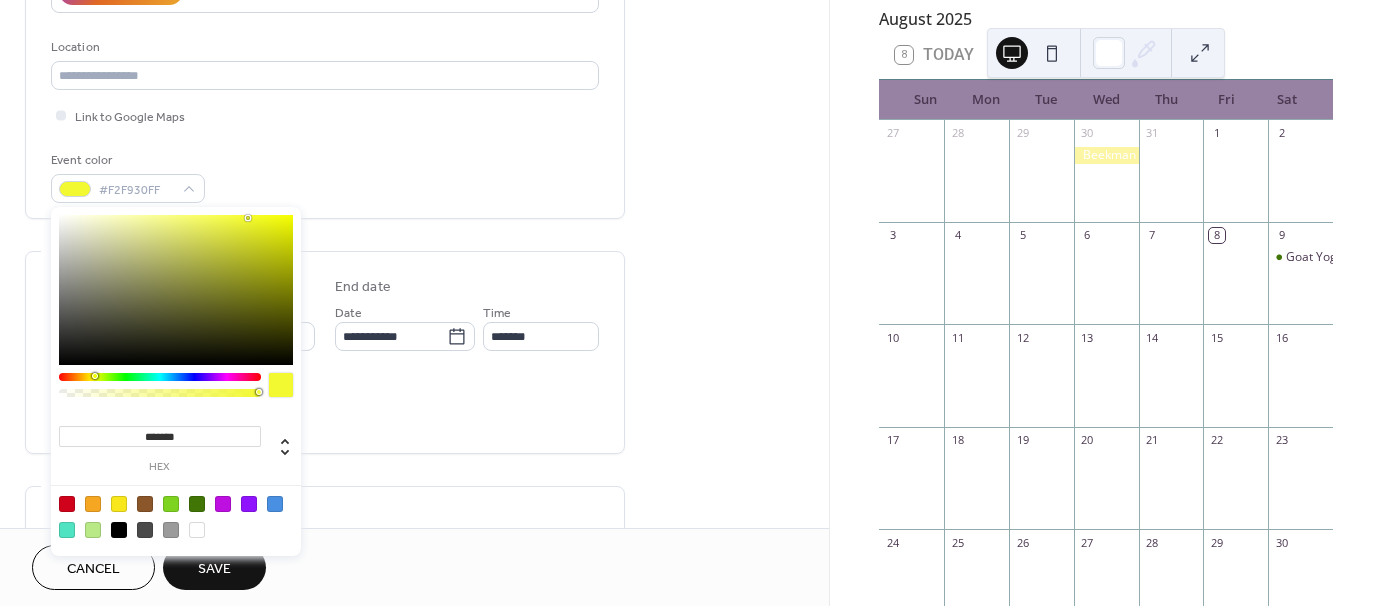 type on "*******" 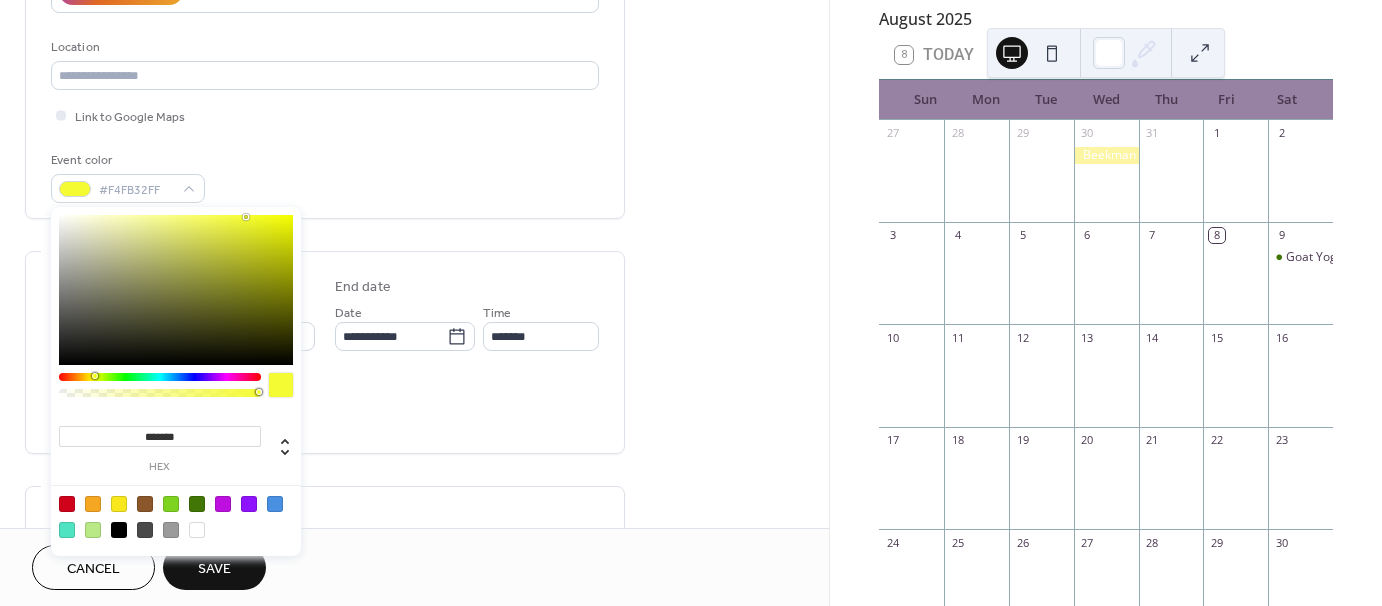 drag, startPoint x: 219, startPoint y: 319, endPoint x: 246, endPoint y: 217, distance: 105.51303 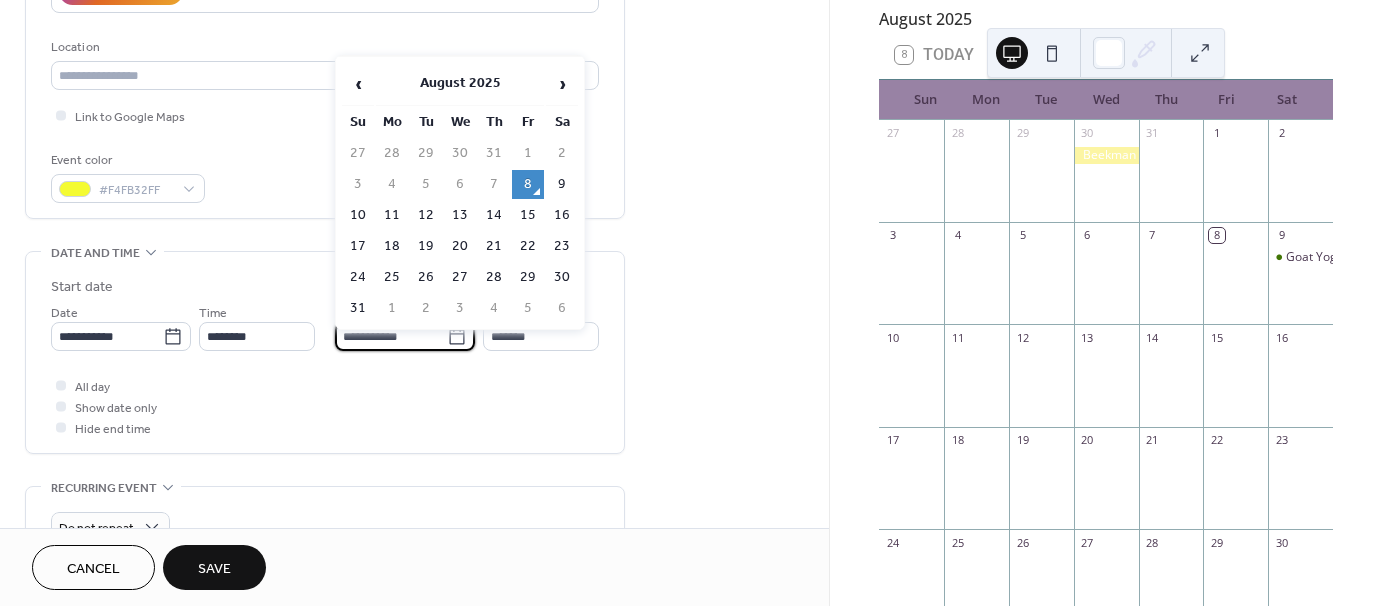 click on "**********" at bounding box center (391, 336) 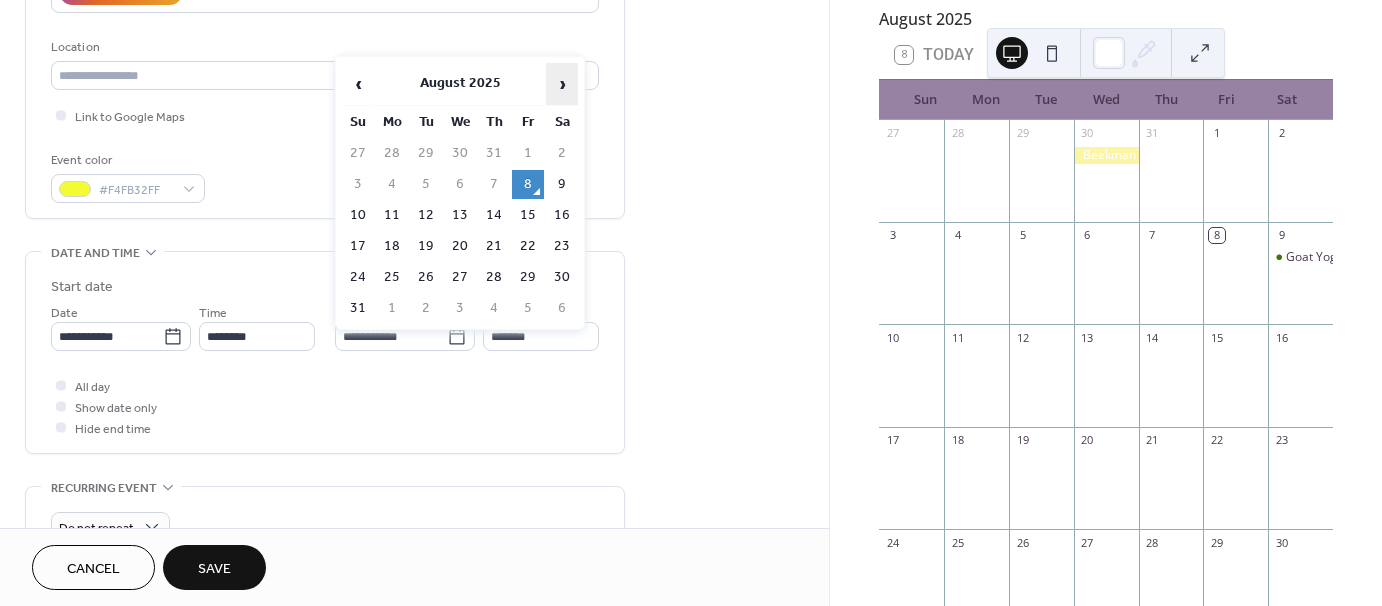 click on "›" at bounding box center [562, 84] 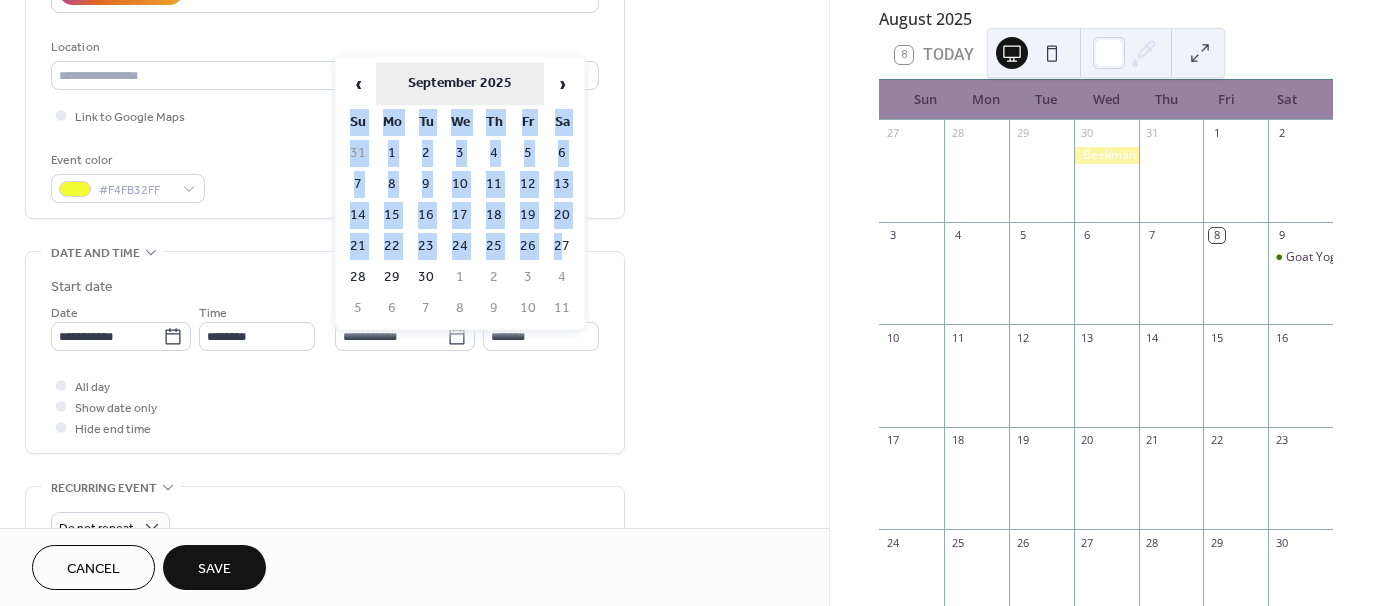 drag, startPoint x: 563, startPoint y: 240, endPoint x: 536, endPoint y: 95, distance: 147.49237 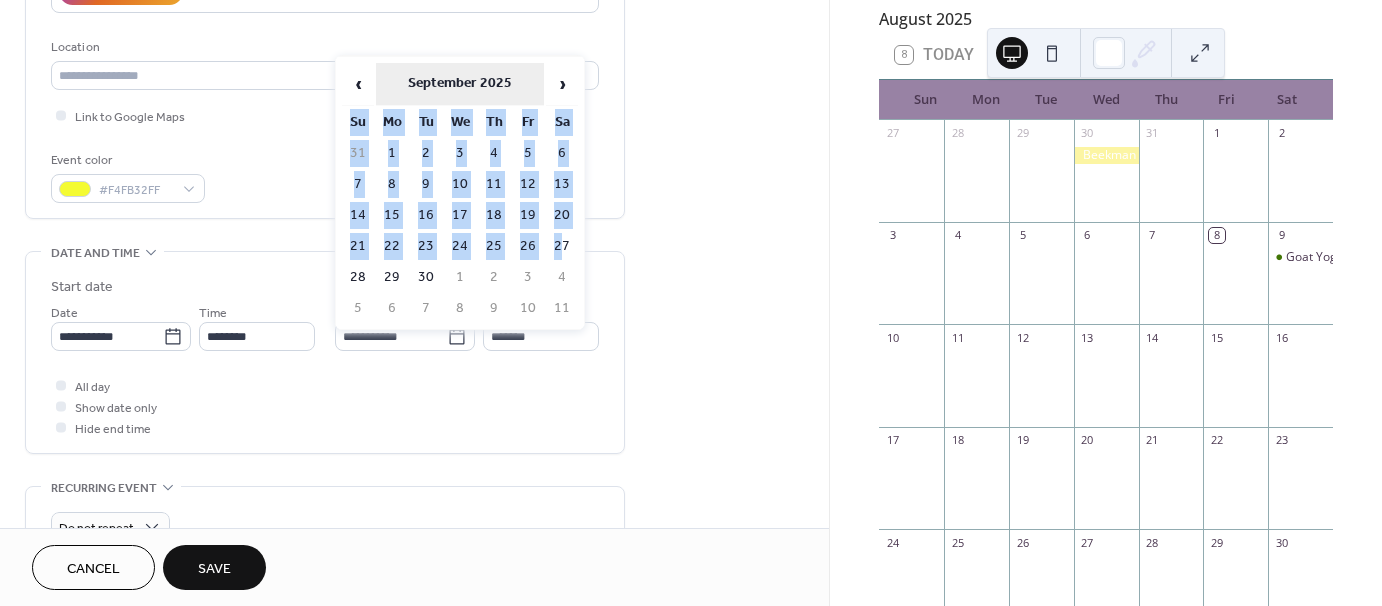 click on "‹ September 2025 › Su Mo Tu We Th Fr Sa 31 1 2 3 4 5 6 7 8 9 10 11 12 13 14 15 16 17 18 19 20 21 22 23 24 25 26 27 28 29 30 1 2 3 4 5 6 7 8 9 10 11" at bounding box center [460, 193] 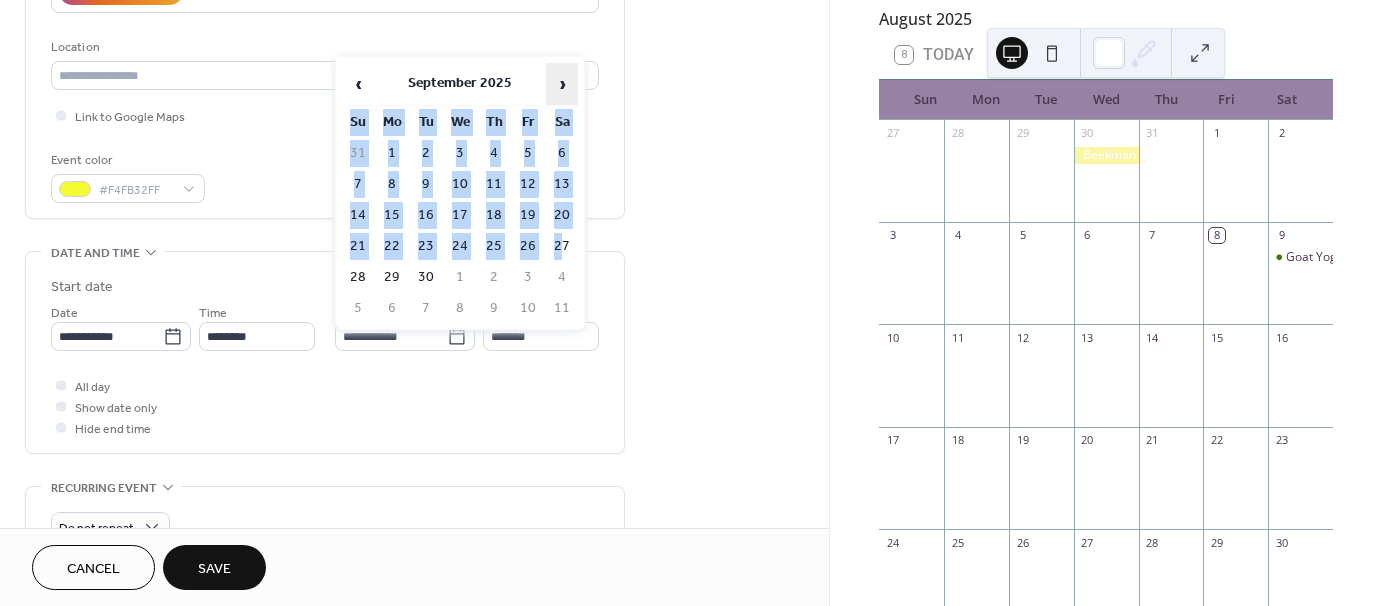 click on "›" at bounding box center (562, 84) 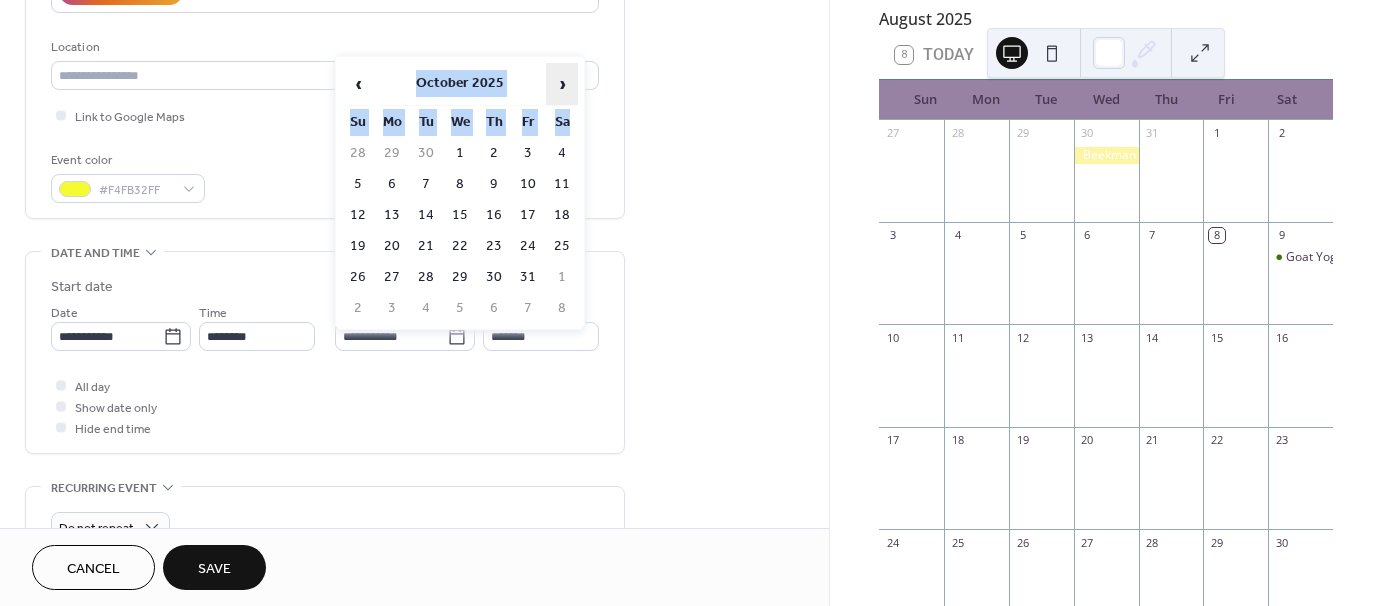 click on "›" at bounding box center (562, 84) 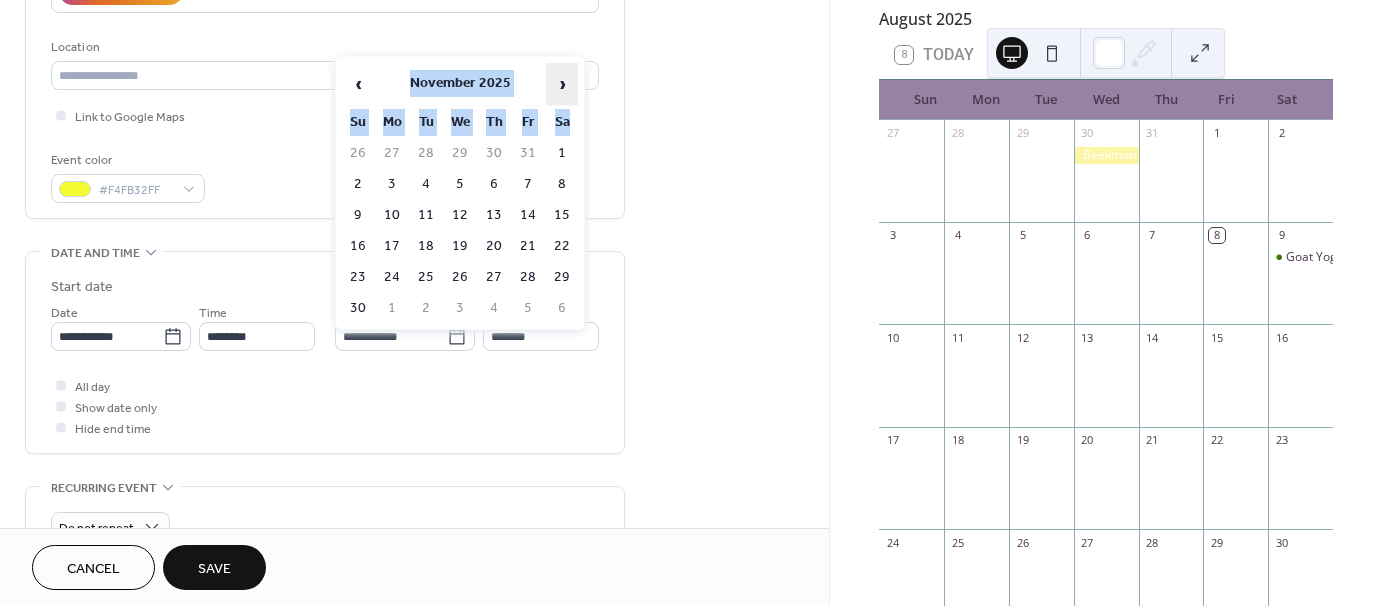 click on "›" at bounding box center [562, 84] 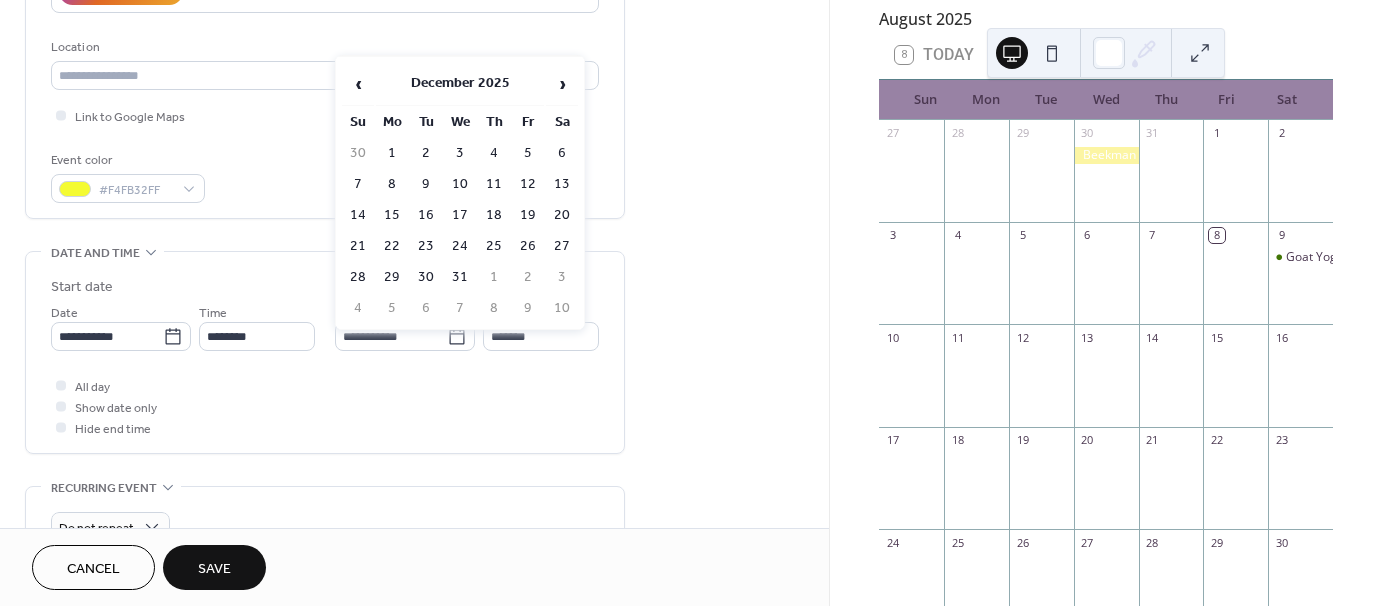 click on "**********" at bounding box center [414, 398] 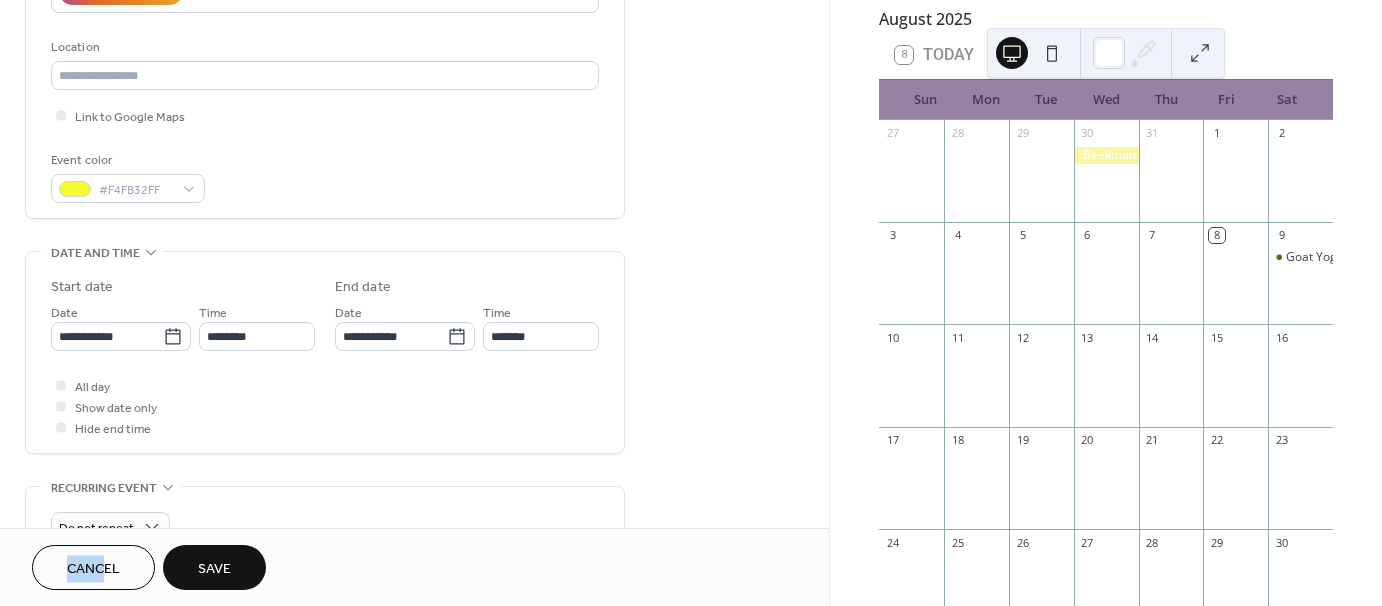drag, startPoint x: 101, startPoint y: 543, endPoint x: 106, endPoint y: 564, distance: 21.587032 